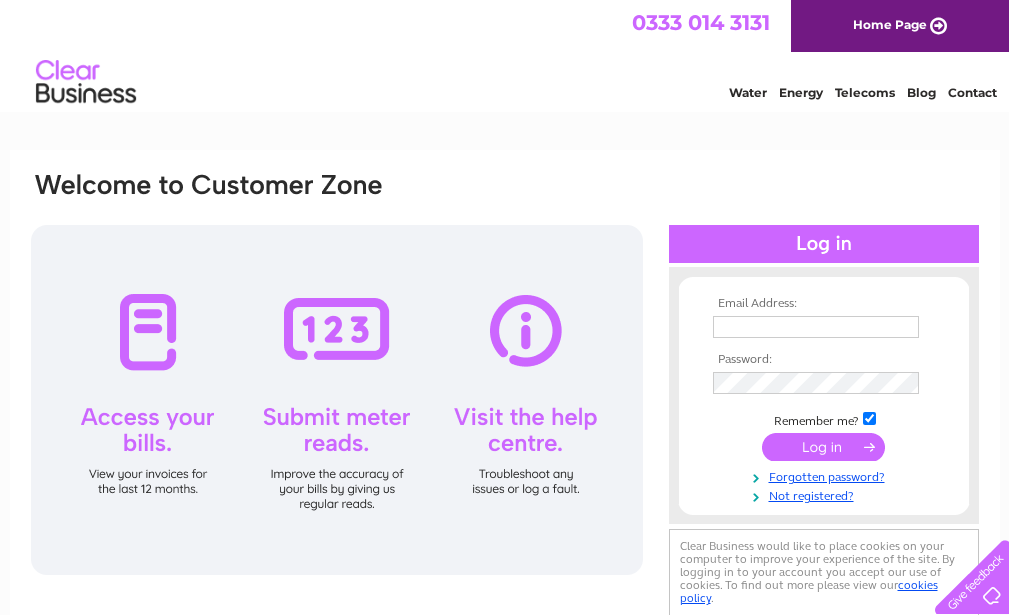 scroll, scrollTop: 0, scrollLeft: 0, axis: both 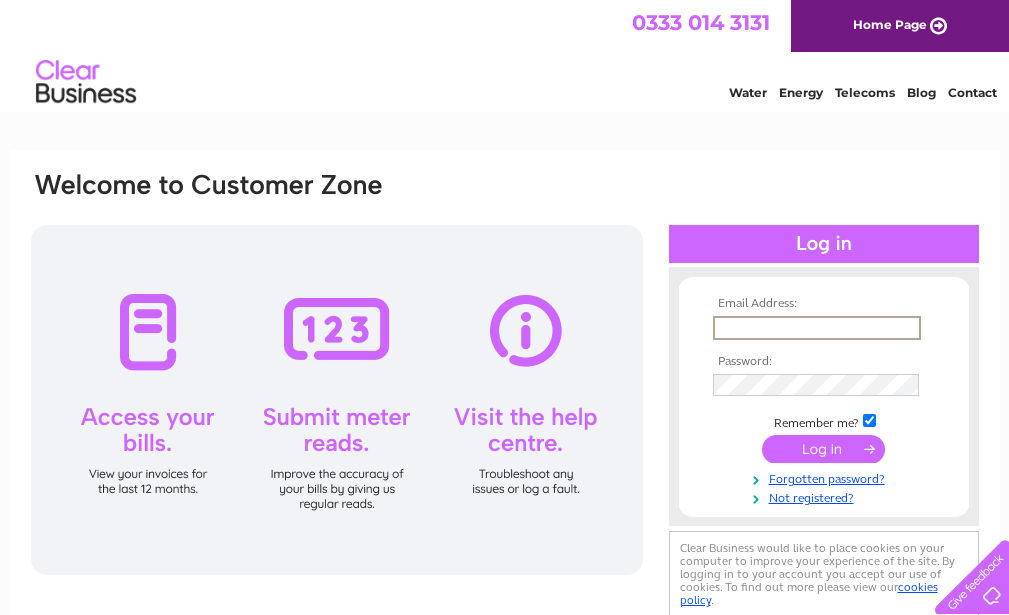 type on "wcarspa@gmail.com" 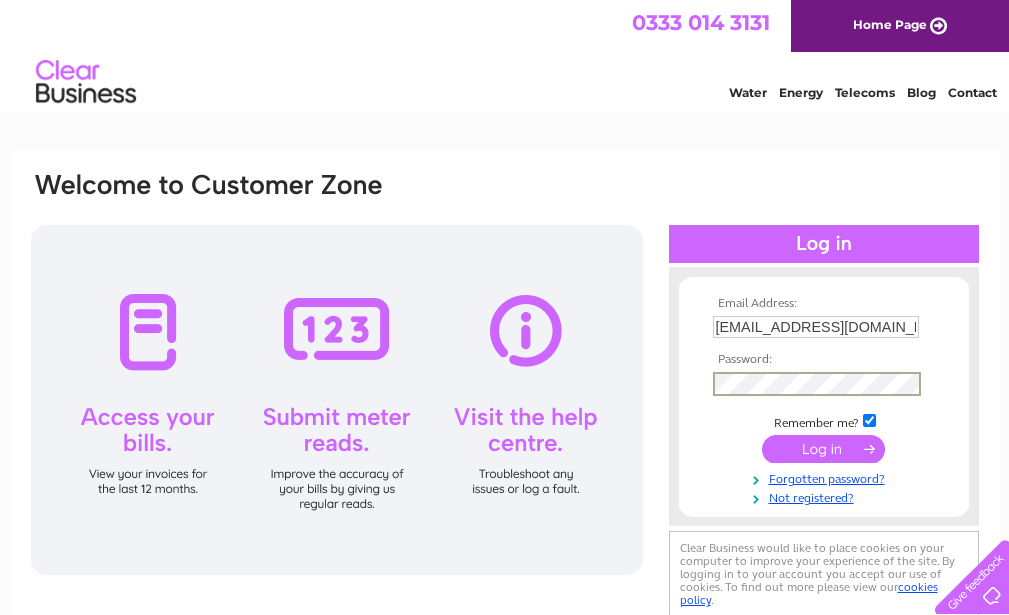 click at bounding box center [823, 449] 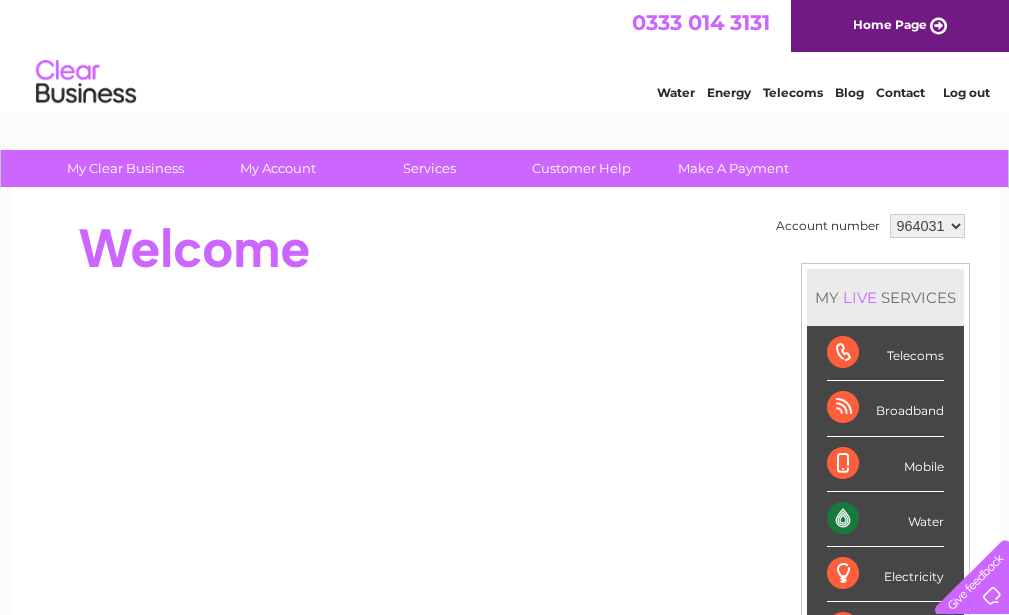 scroll, scrollTop: 100, scrollLeft: 0, axis: vertical 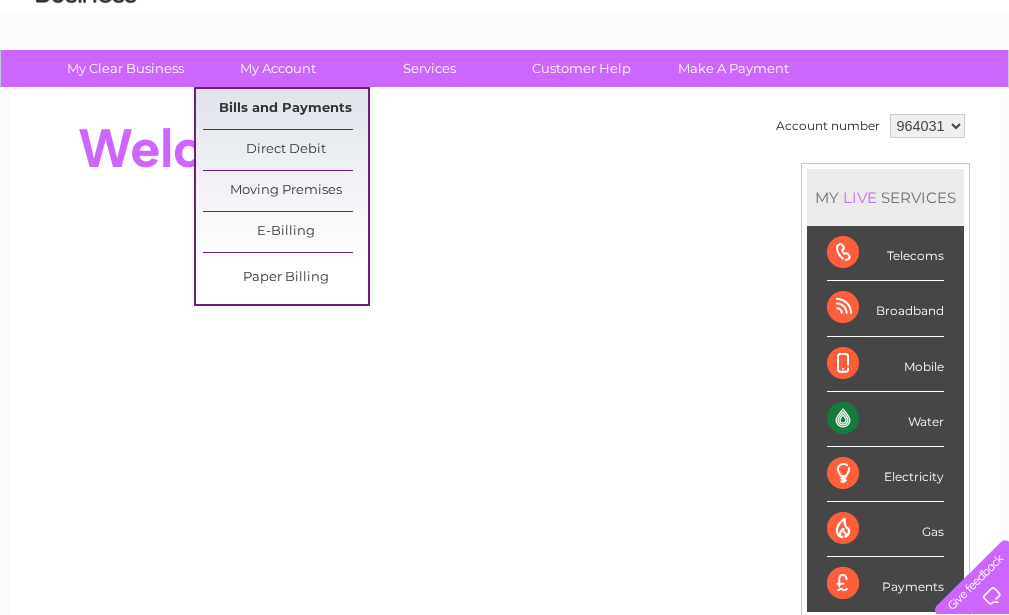 click on "Bills and Payments" at bounding box center [285, 109] 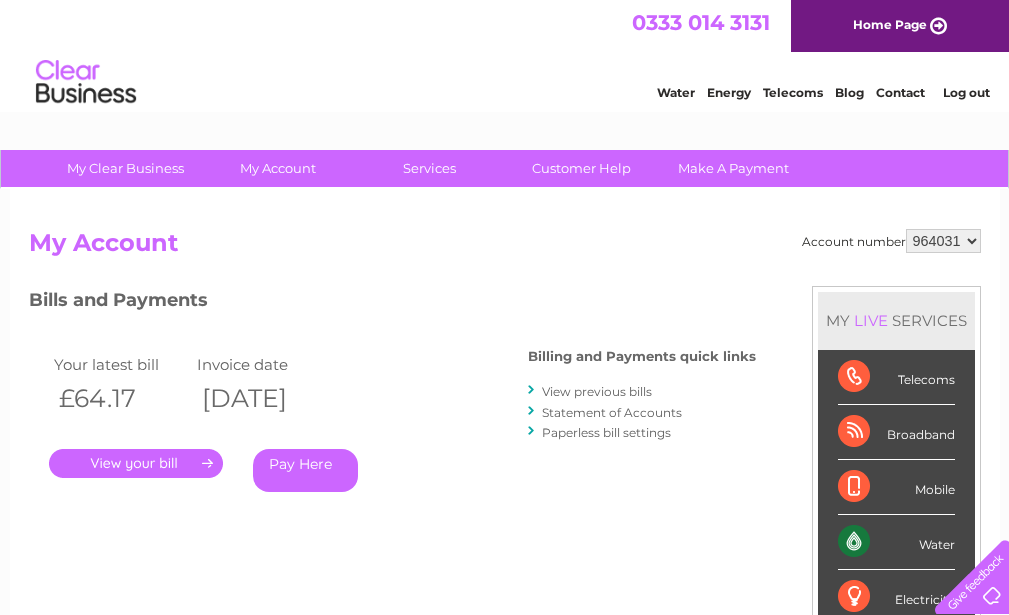 scroll, scrollTop: 0, scrollLeft: 0, axis: both 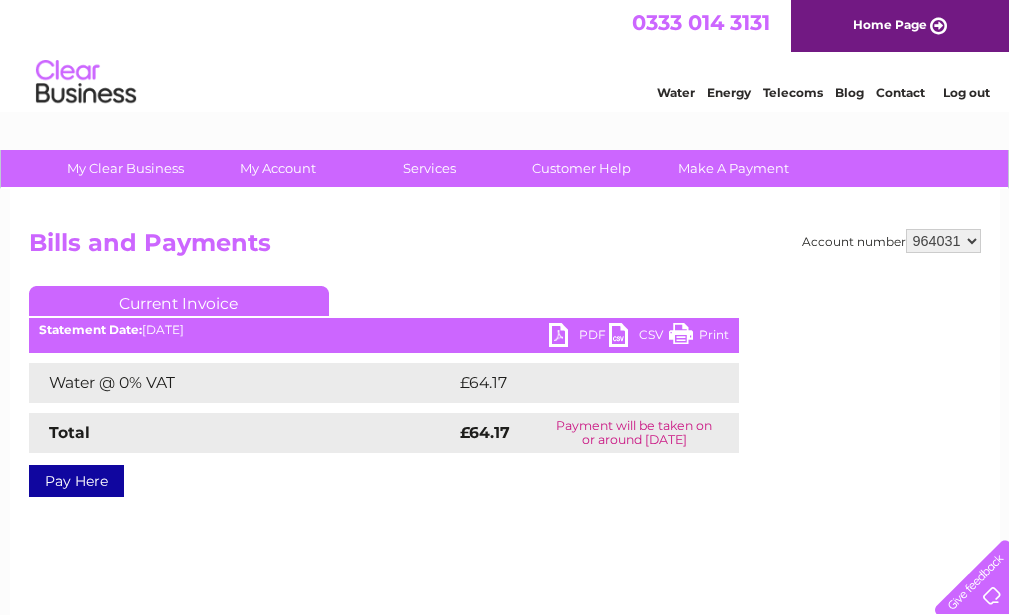 click on "Print" at bounding box center [699, 337] 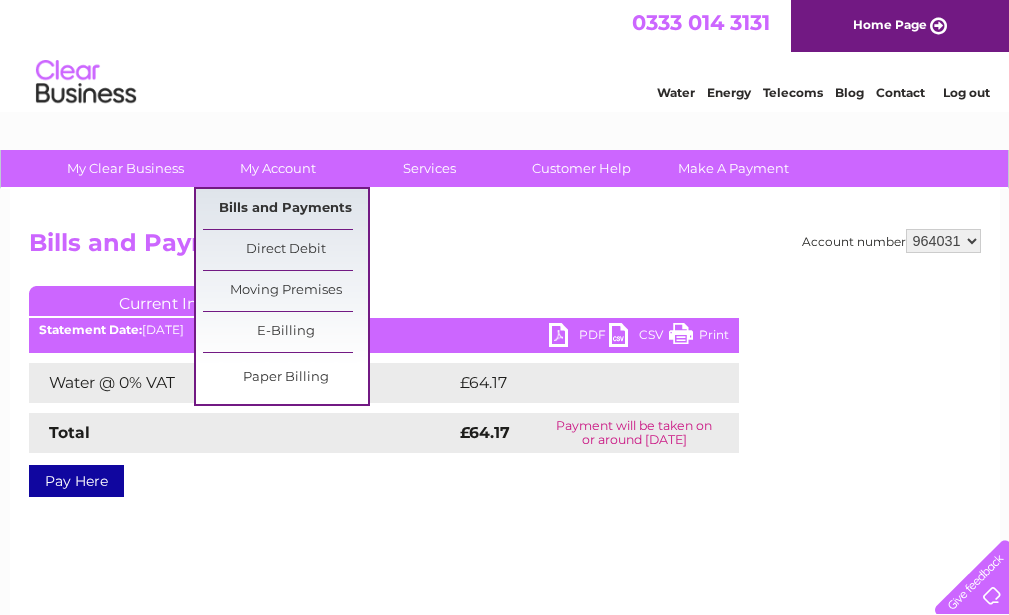 click on "Bills and Payments" at bounding box center (285, 209) 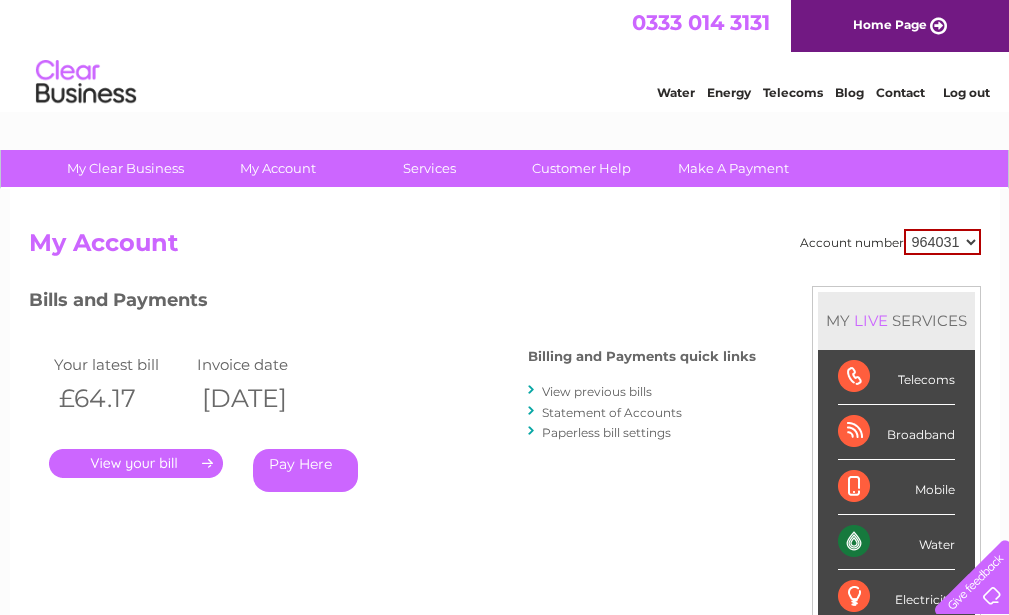 scroll, scrollTop: 0, scrollLeft: 0, axis: both 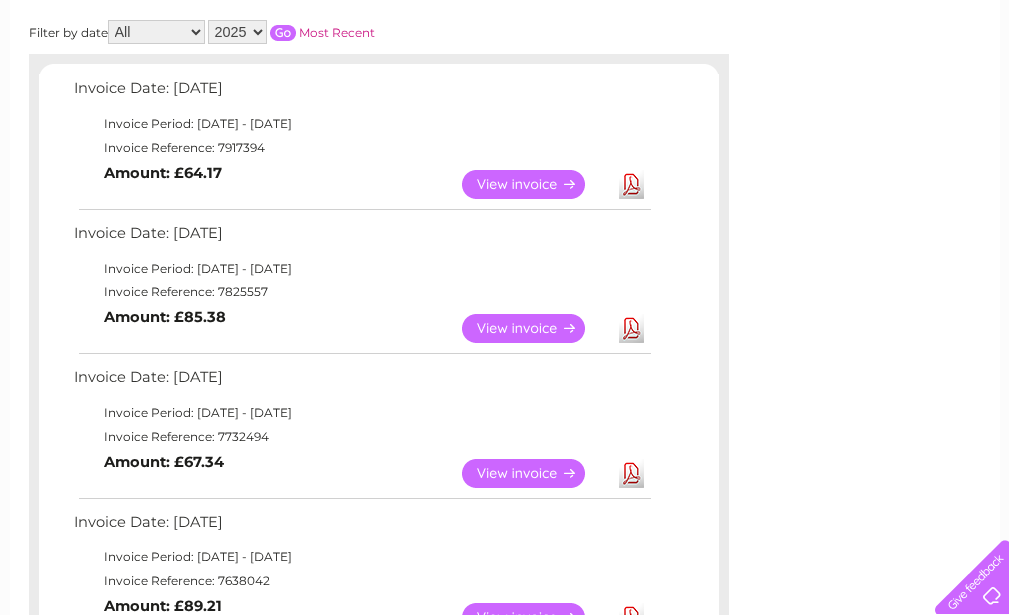 click on "View" at bounding box center (535, 328) 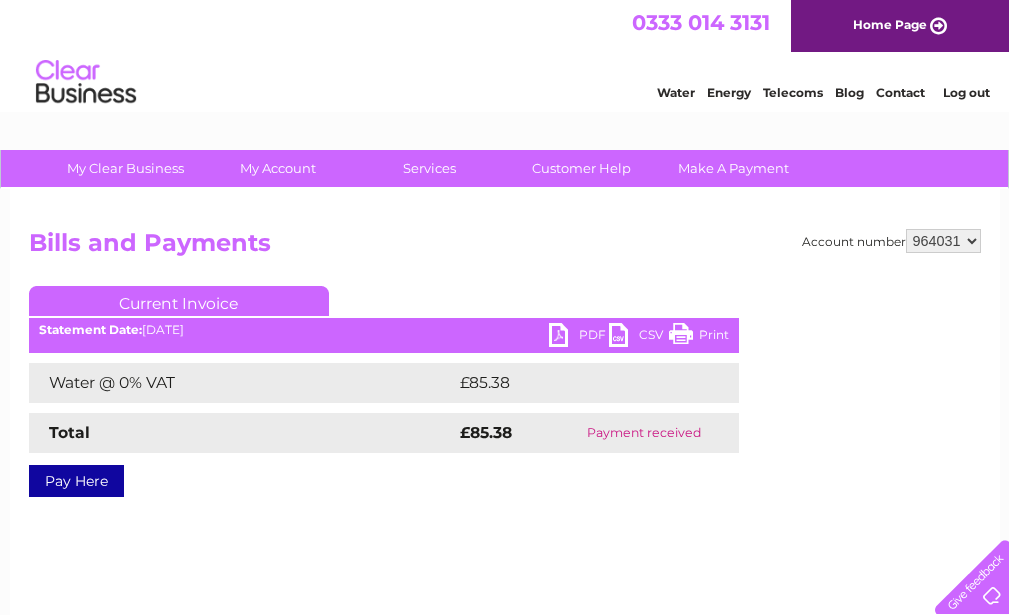 scroll, scrollTop: 0, scrollLeft: 0, axis: both 